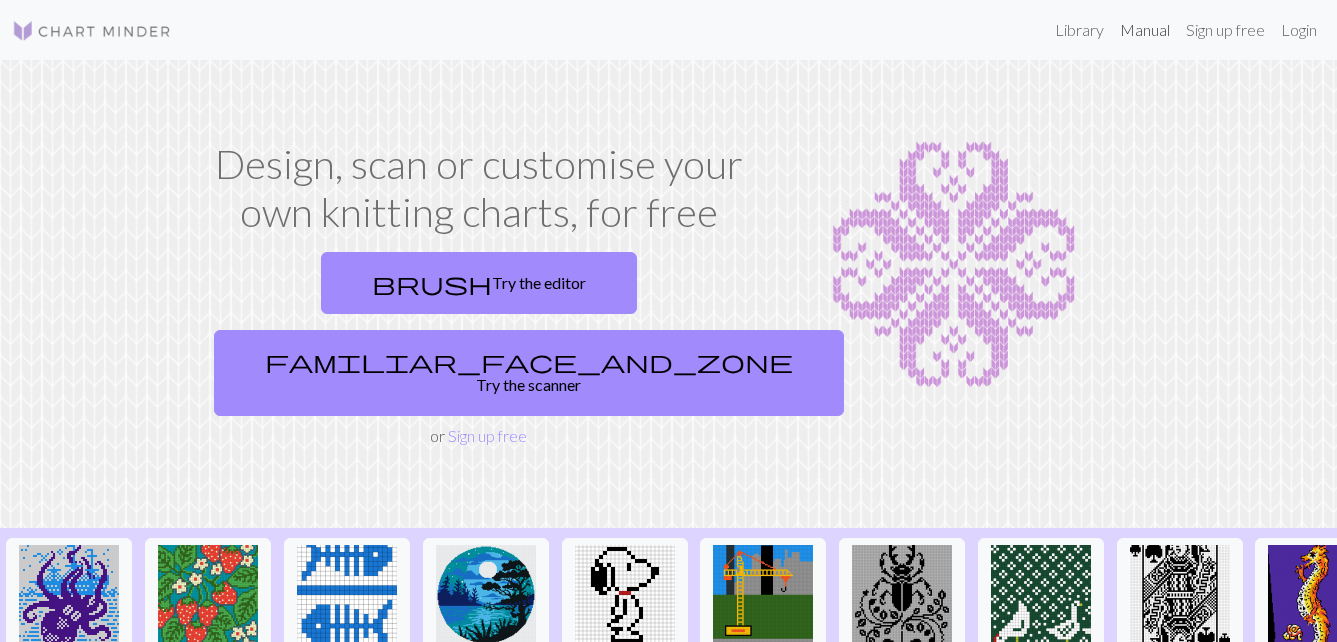 scroll, scrollTop: 0, scrollLeft: 0, axis: both 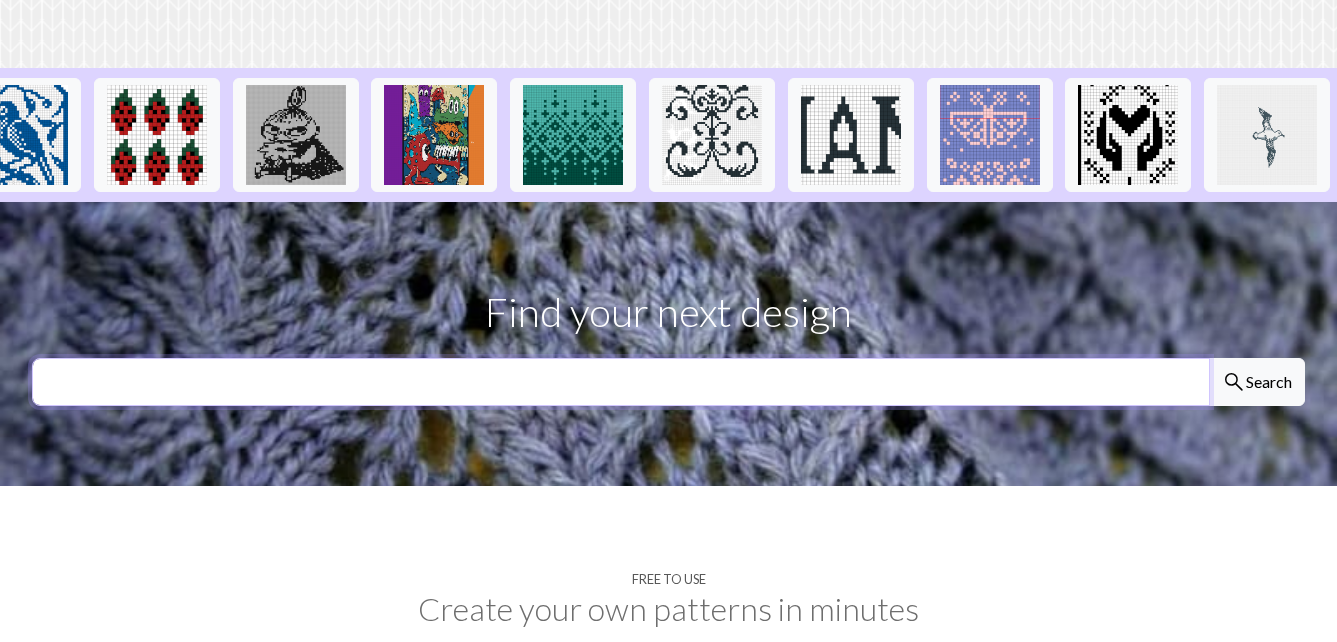 click at bounding box center [621, 382] 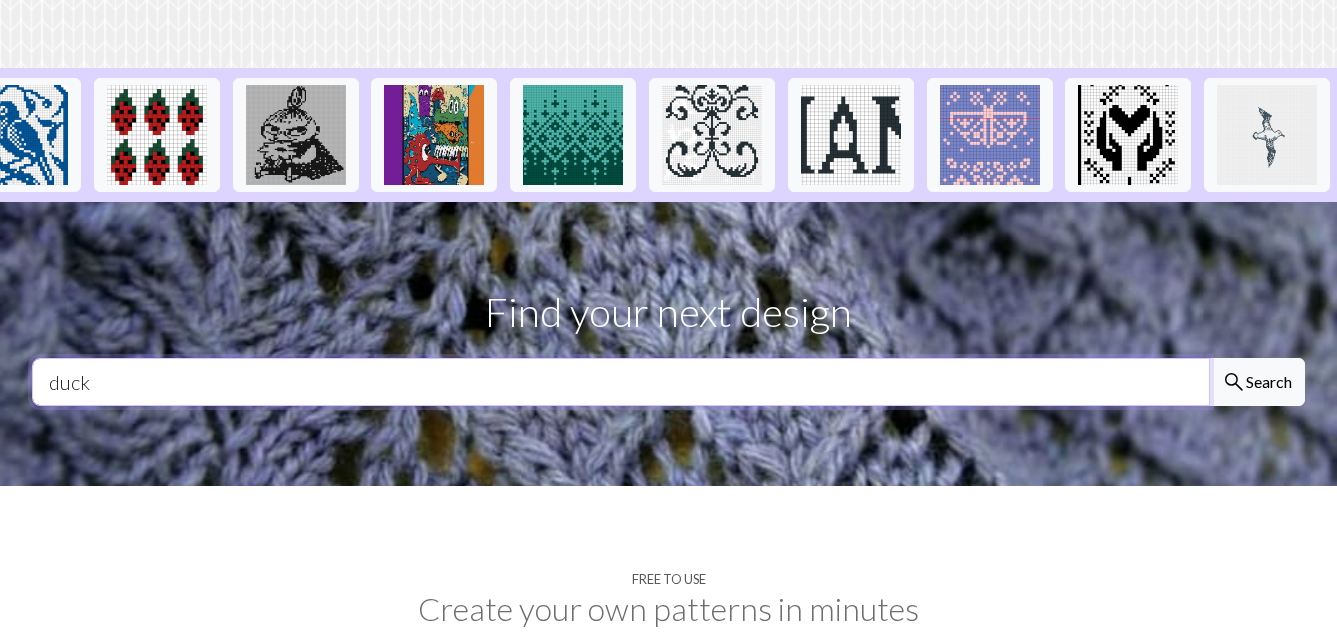 type on "duck" 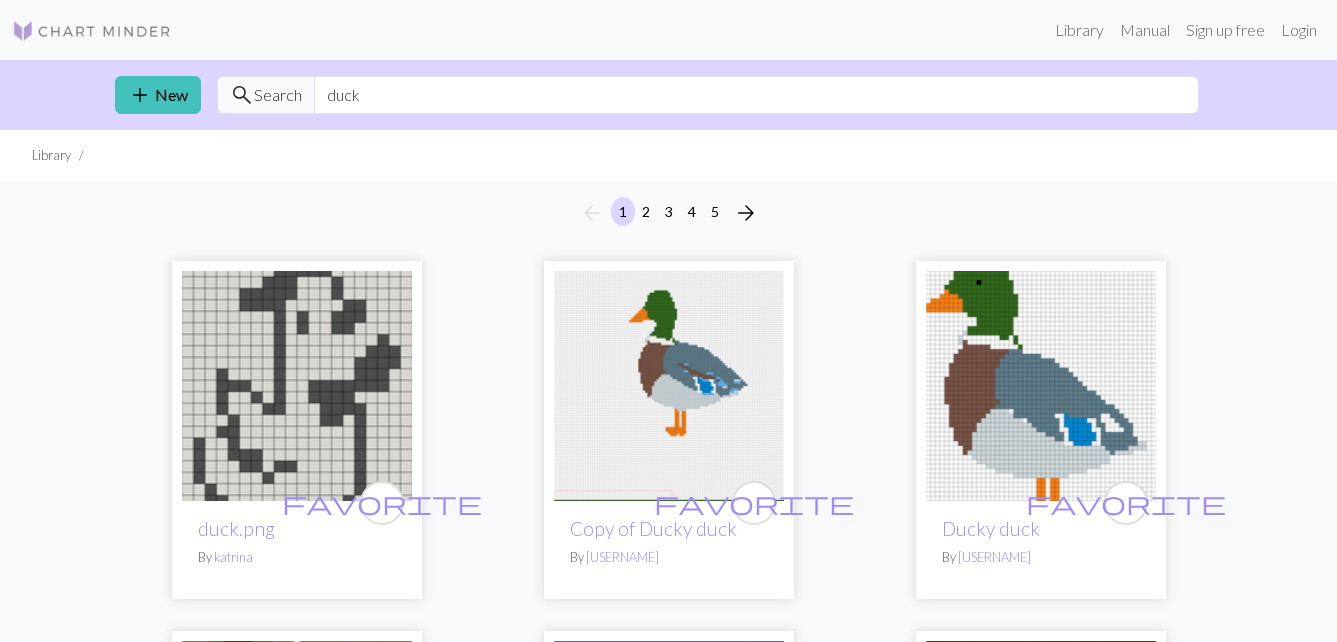 scroll, scrollTop: 203, scrollLeft: 0, axis: vertical 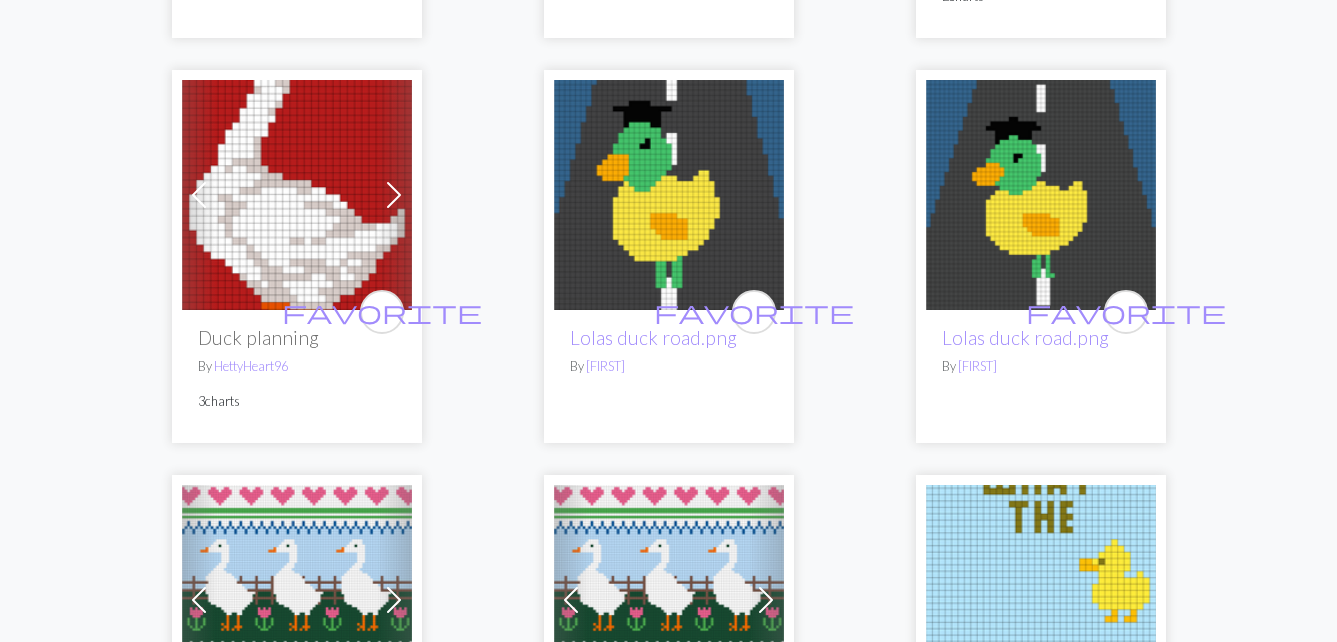 click at bounding box center [297, 195] 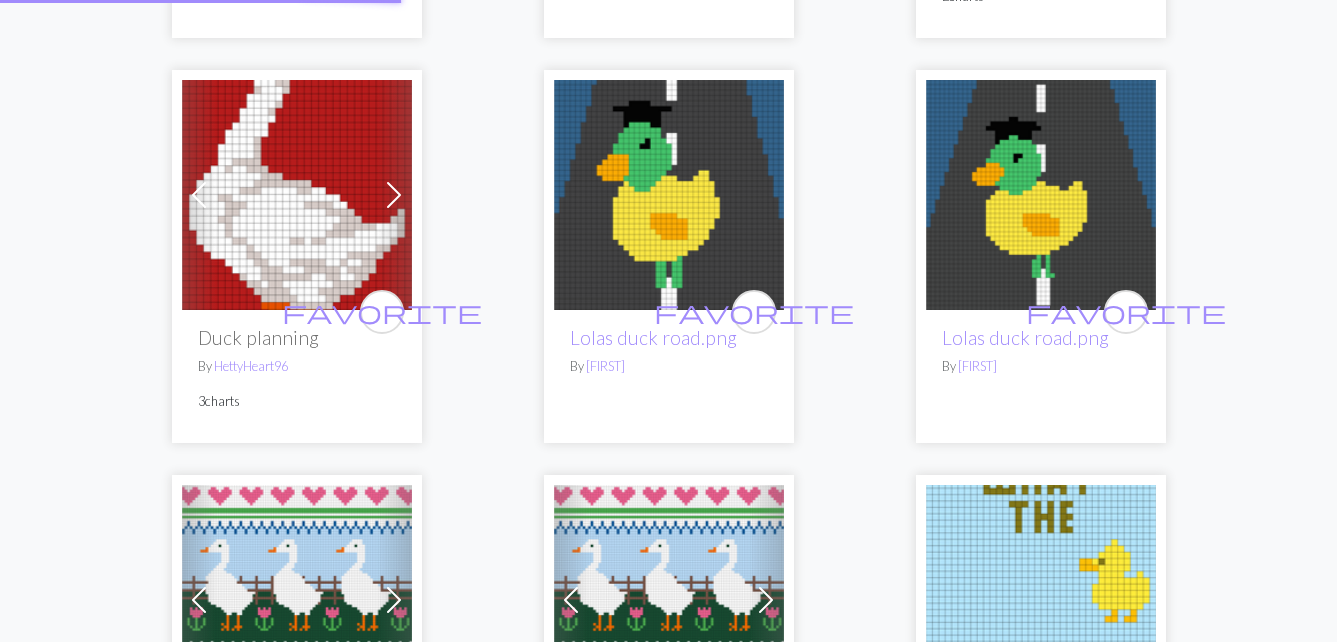 scroll, scrollTop: 0, scrollLeft: 0, axis: both 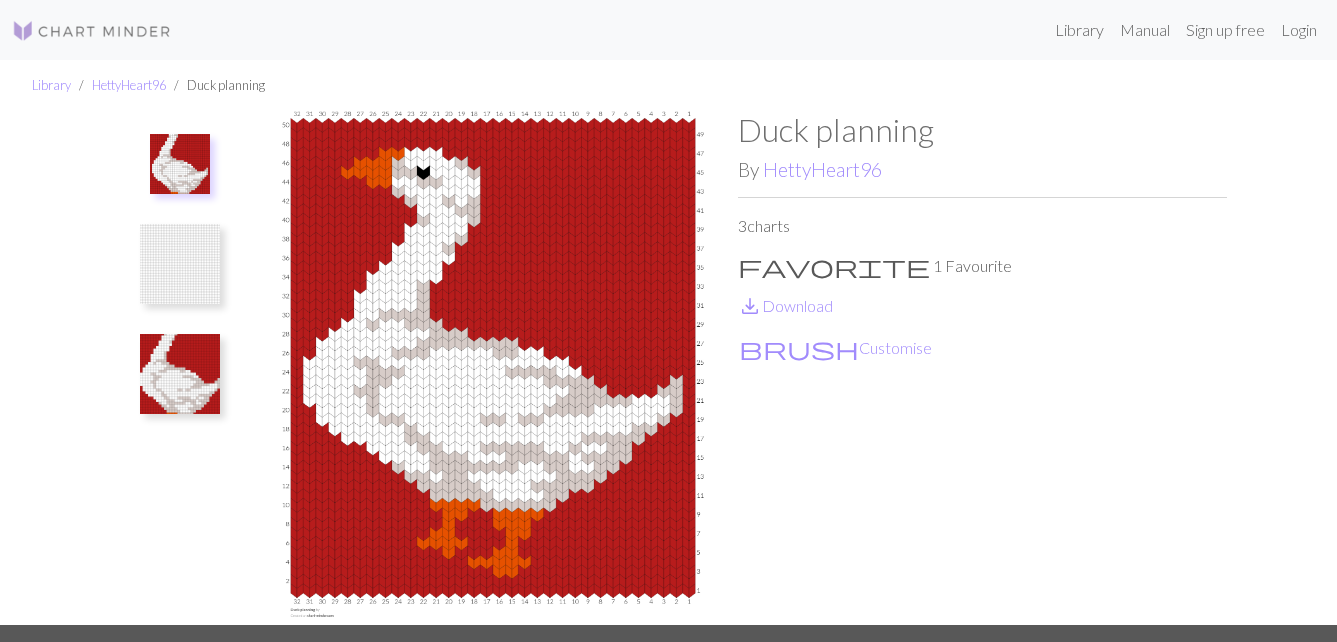 click at bounding box center [180, 374] 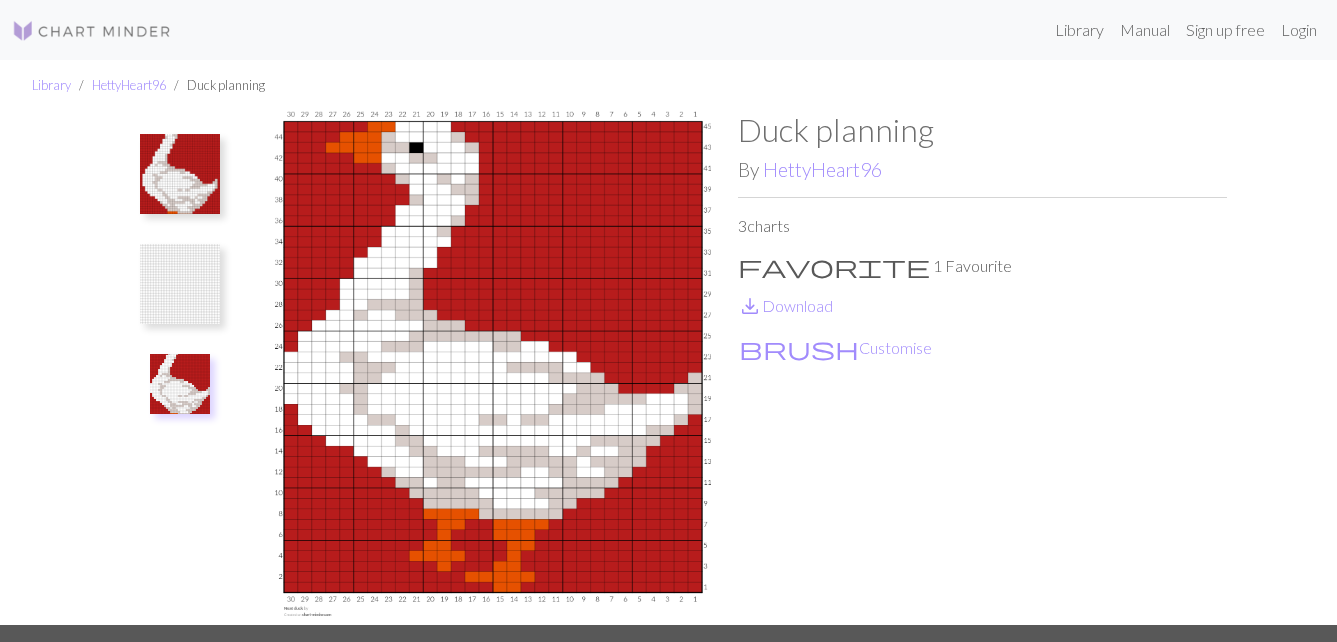 click at bounding box center (180, 284) 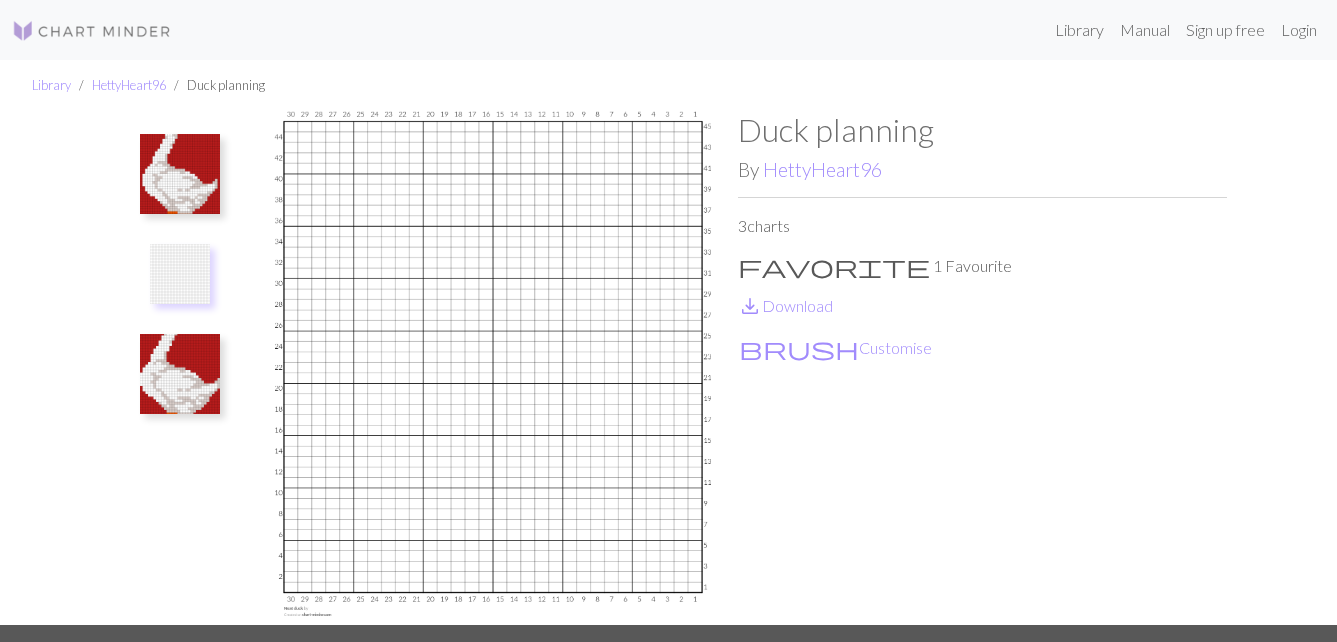 click at bounding box center (180, 174) 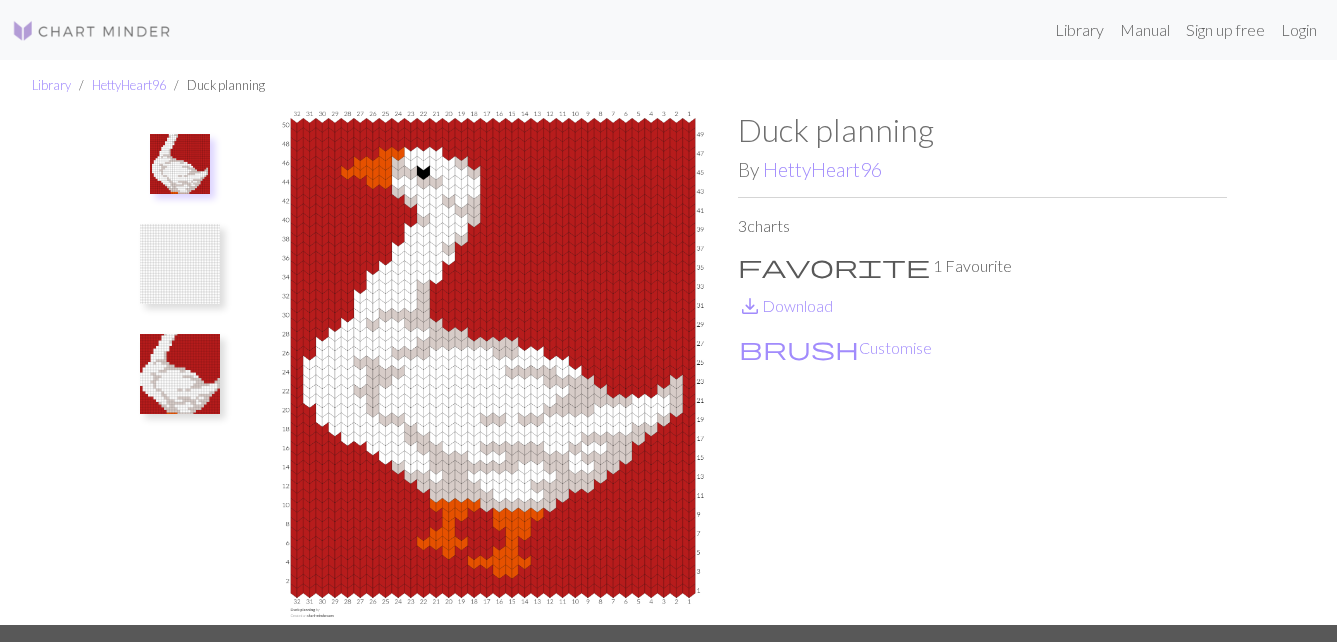 click at bounding box center (180, 374) 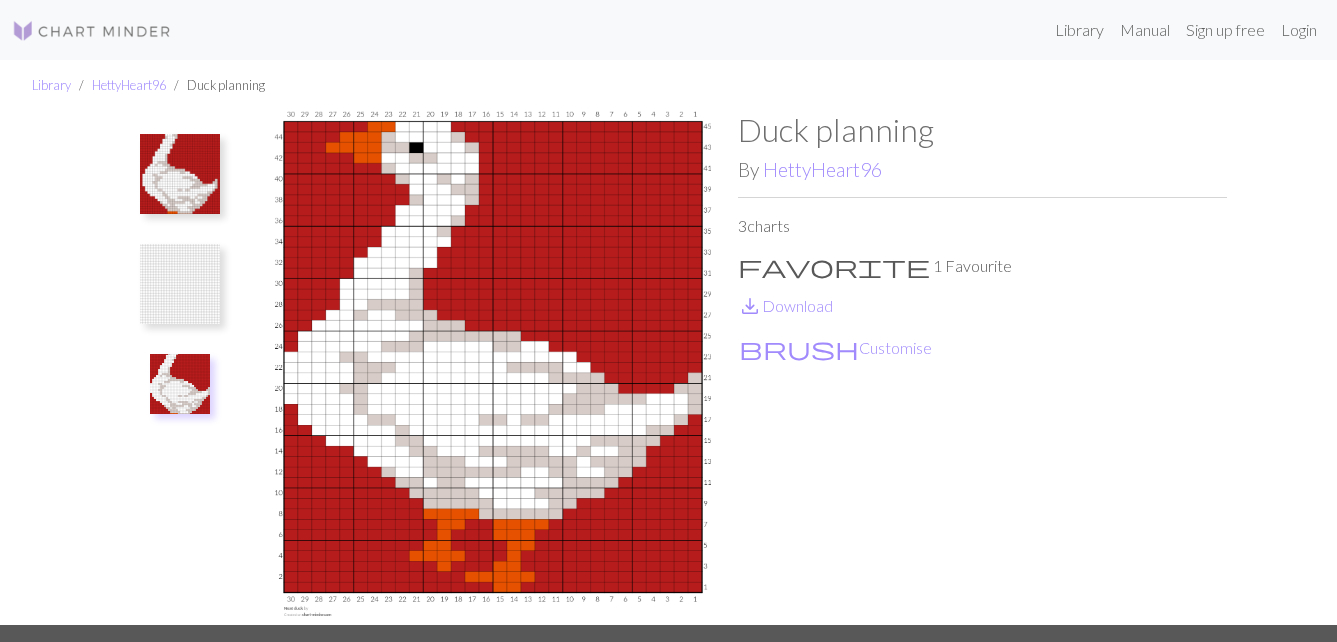 click at bounding box center (180, 174) 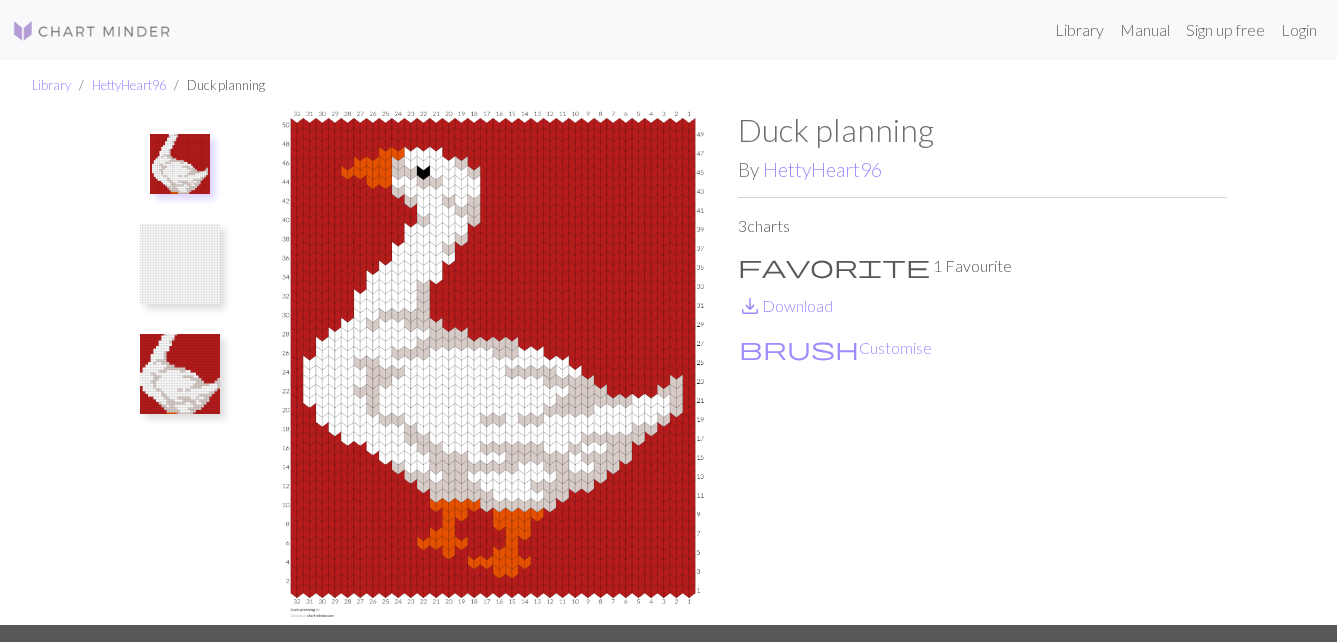 type 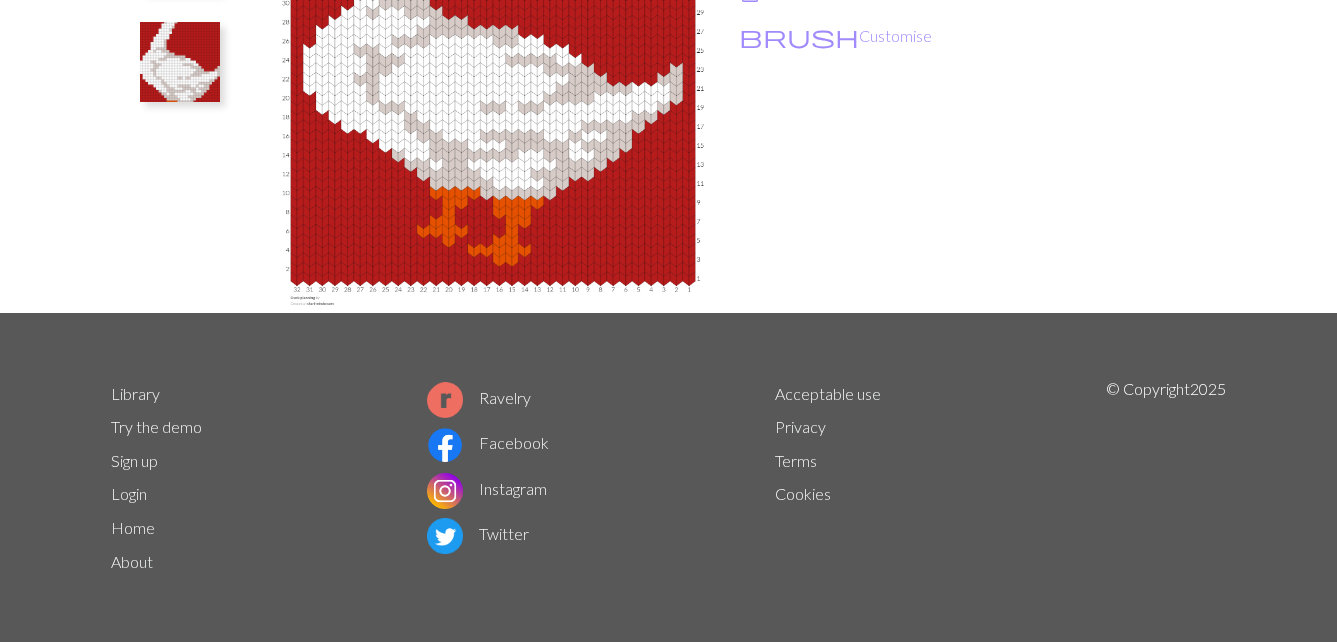 scroll, scrollTop: 0, scrollLeft: 0, axis: both 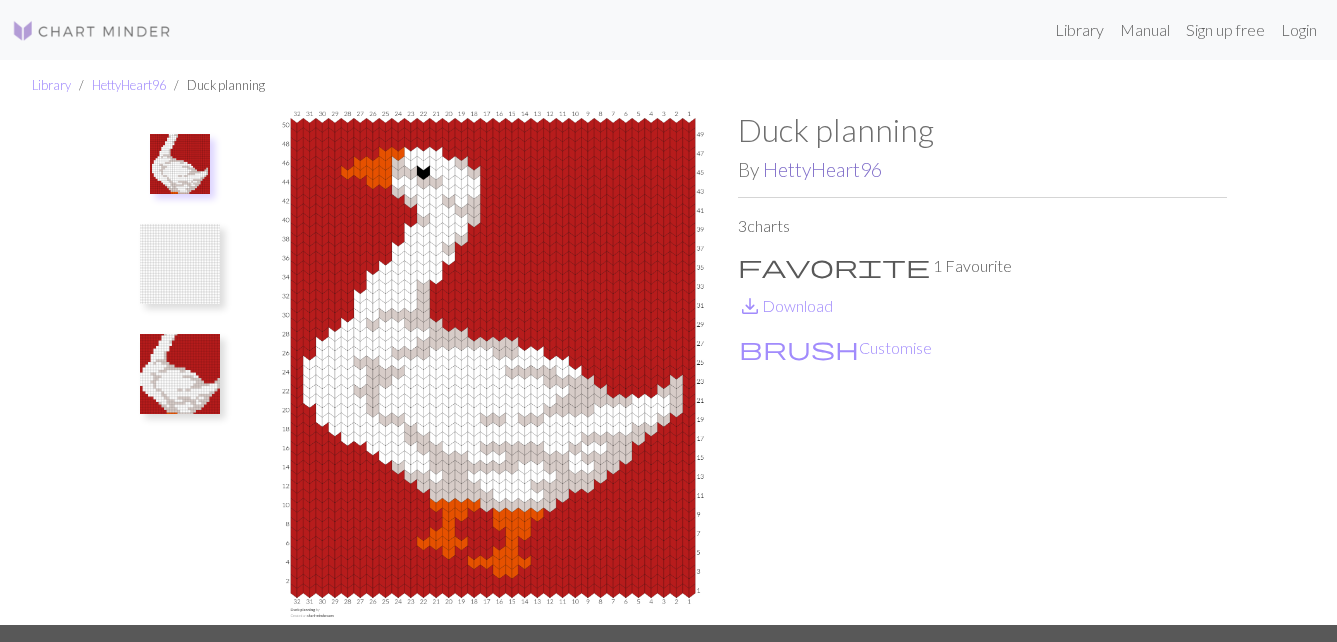click on "HettyHeart96" at bounding box center (822, 169) 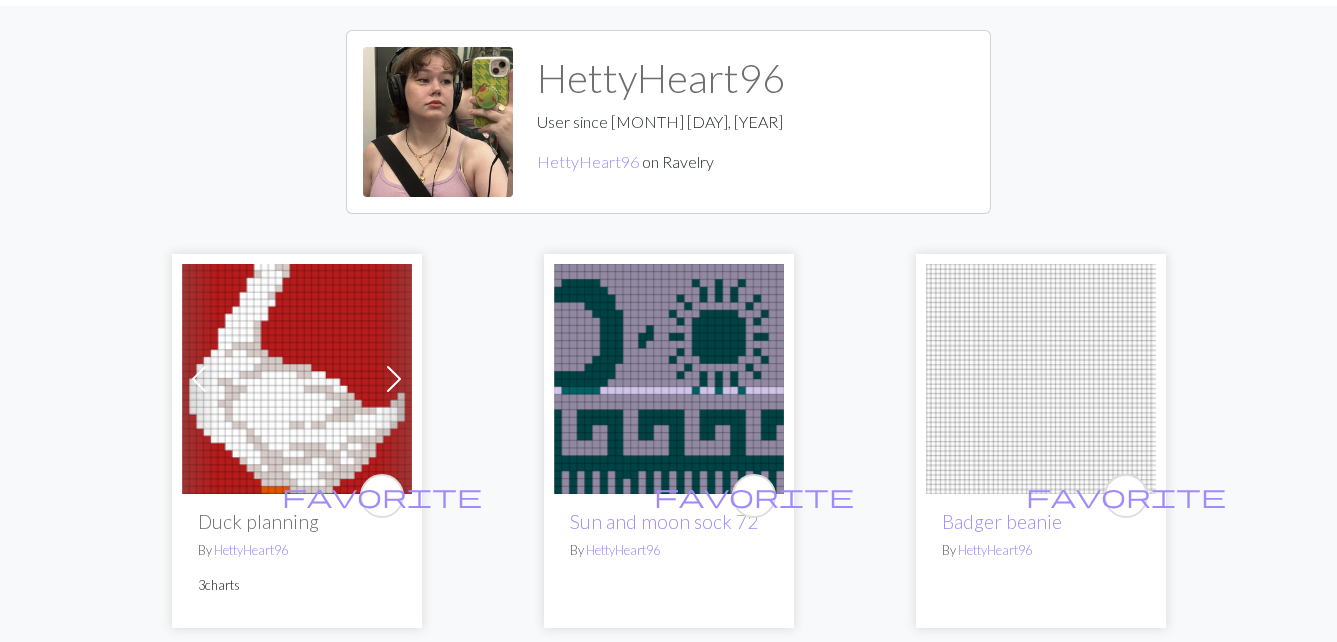 scroll, scrollTop: 0, scrollLeft: 0, axis: both 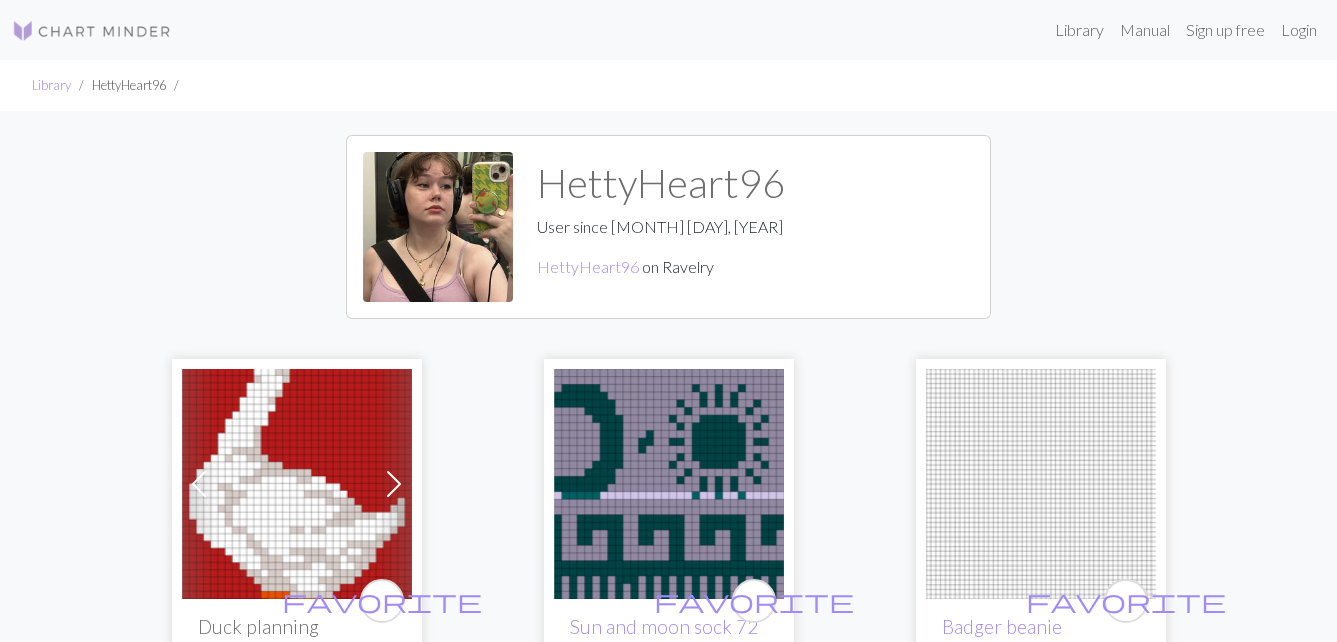 click at bounding box center (297, 484) 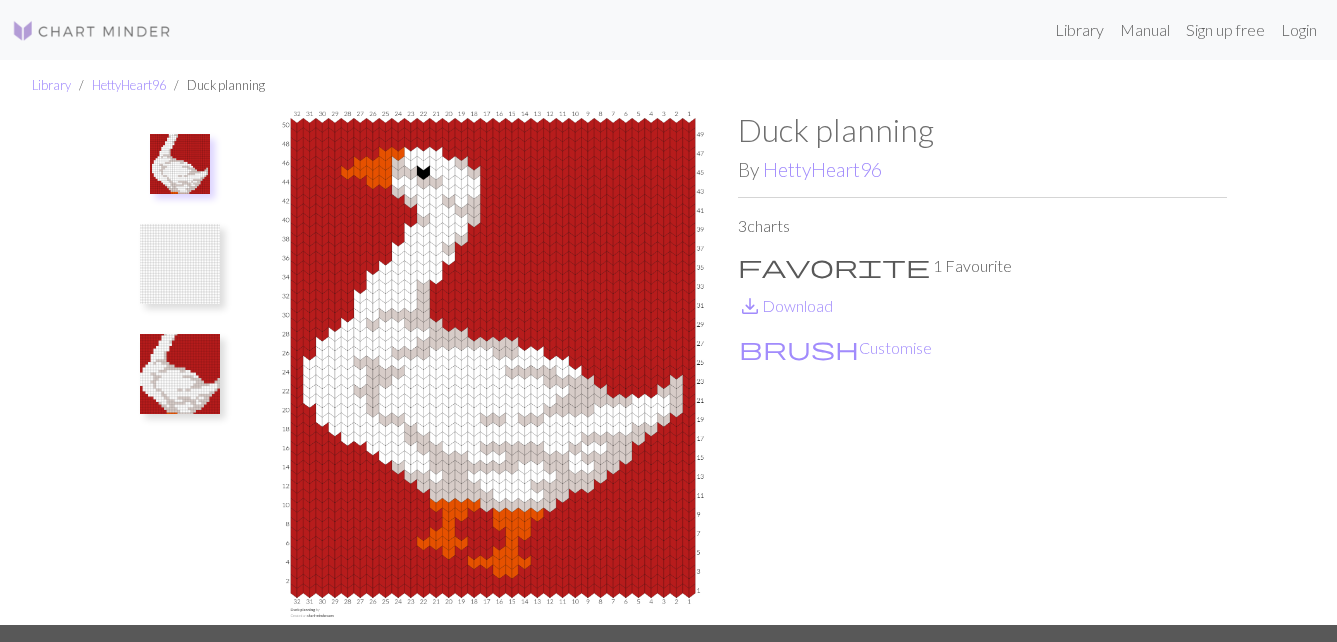 click at bounding box center [180, 374] 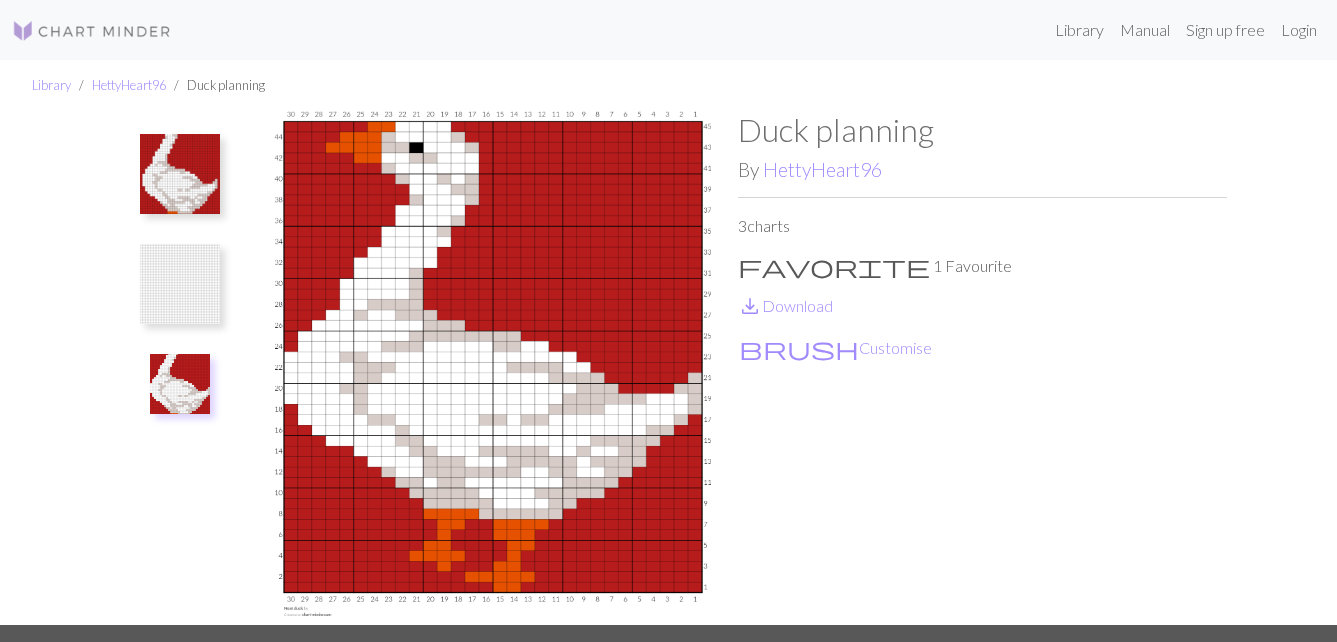 click at bounding box center (180, 174) 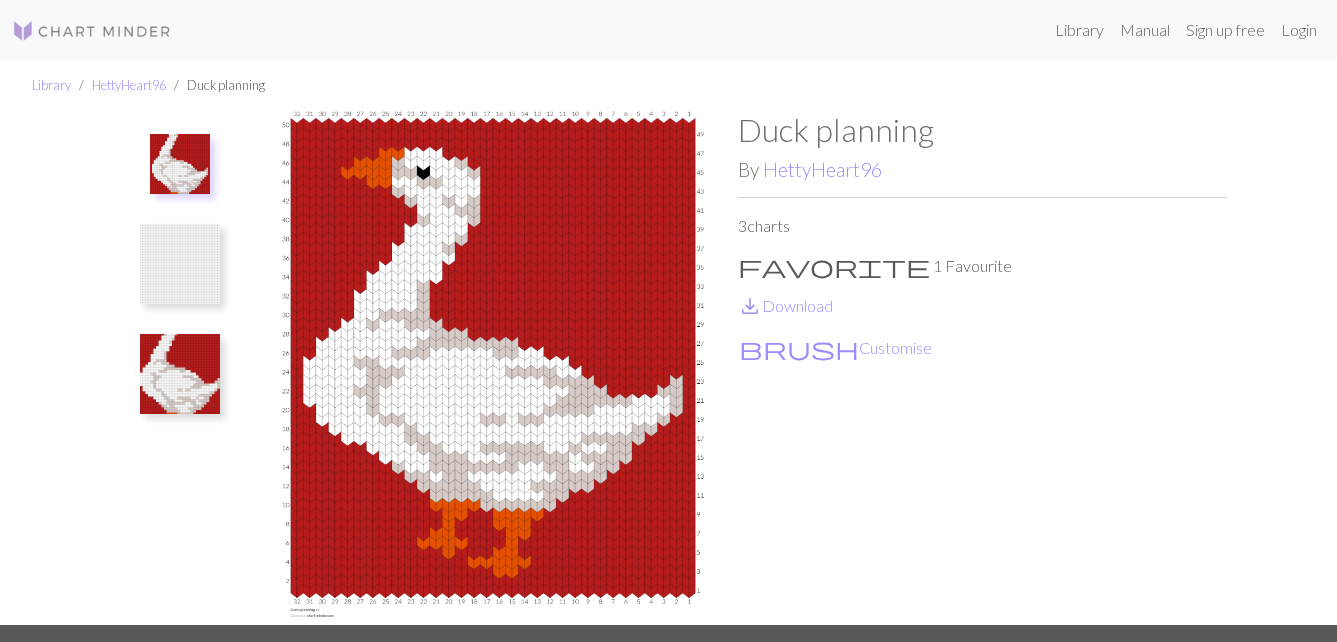 click at bounding box center (180, 374) 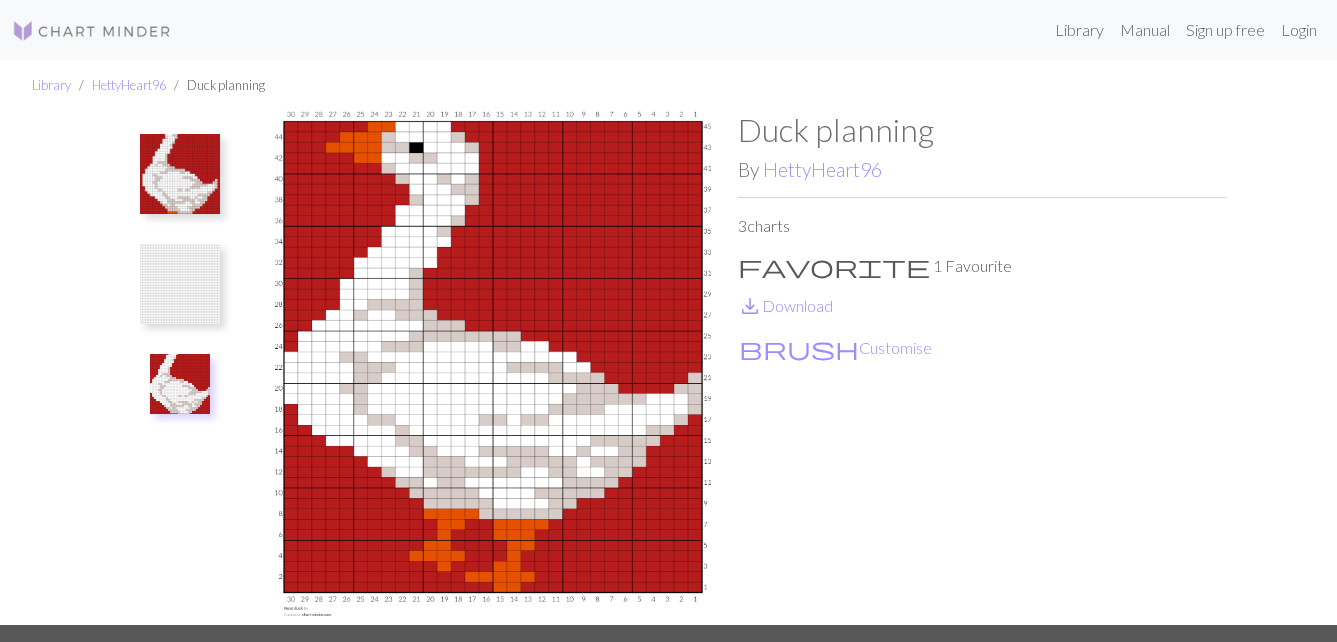 click at bounding box center [180, 174] 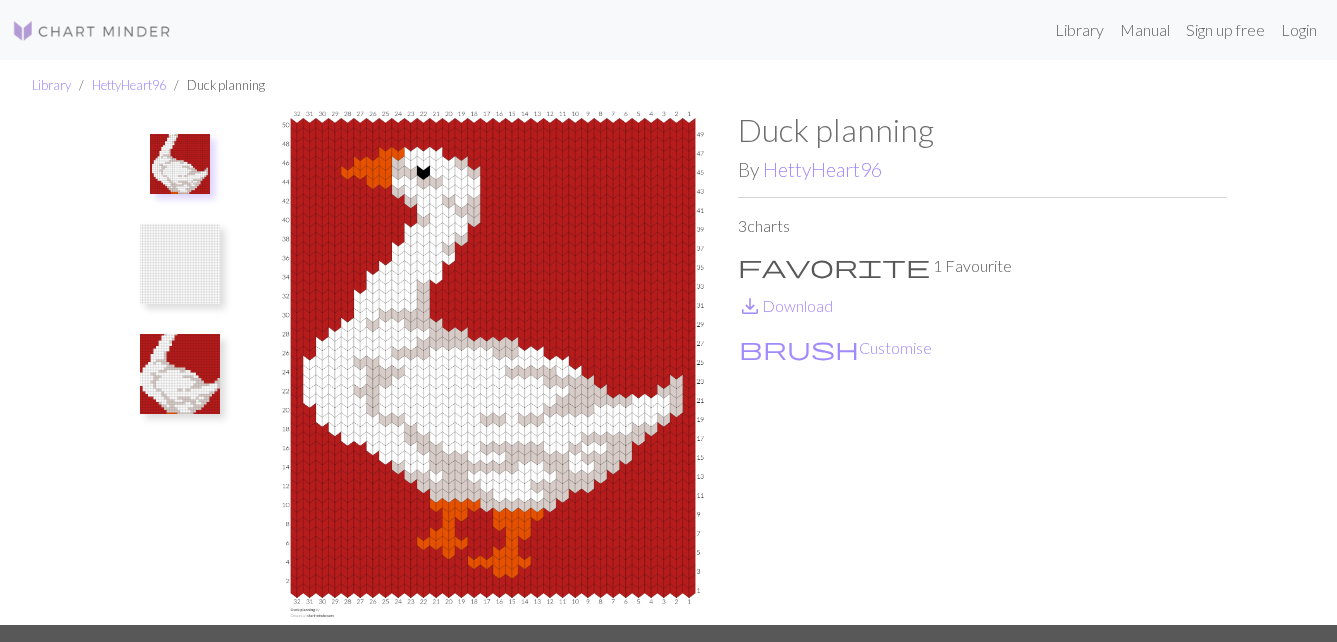 click at bounding box center [180, 374] 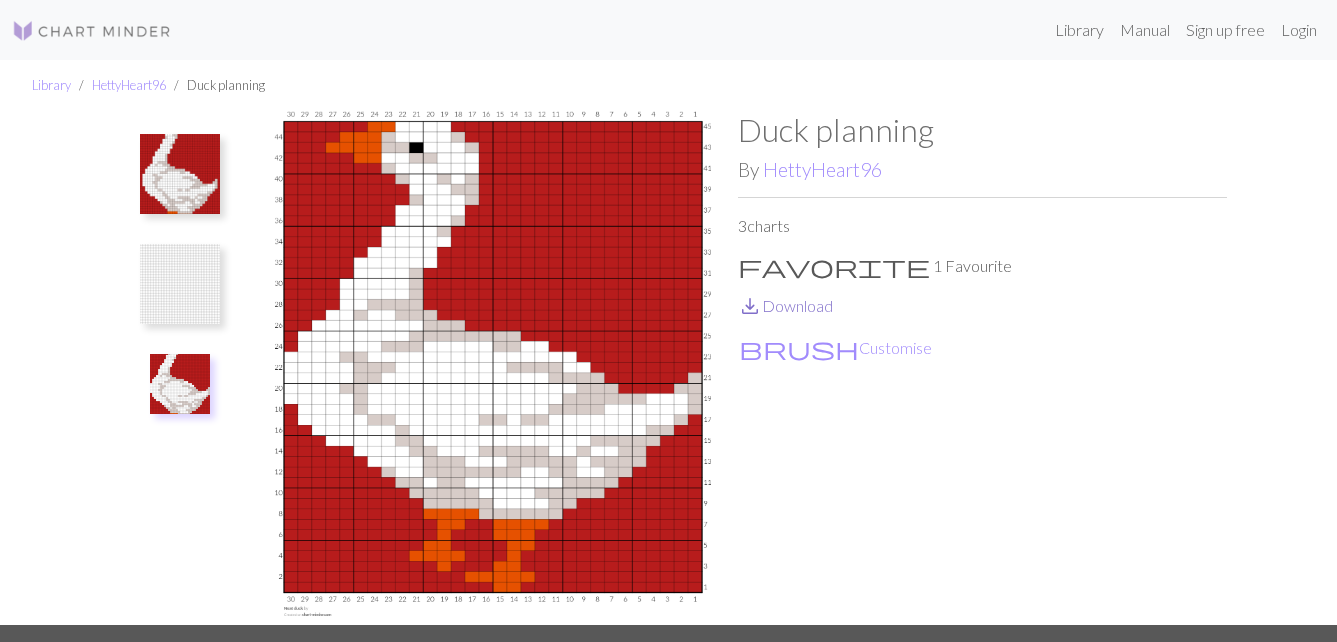 click on "save_alt  Download" at bounding box center (785, 305) 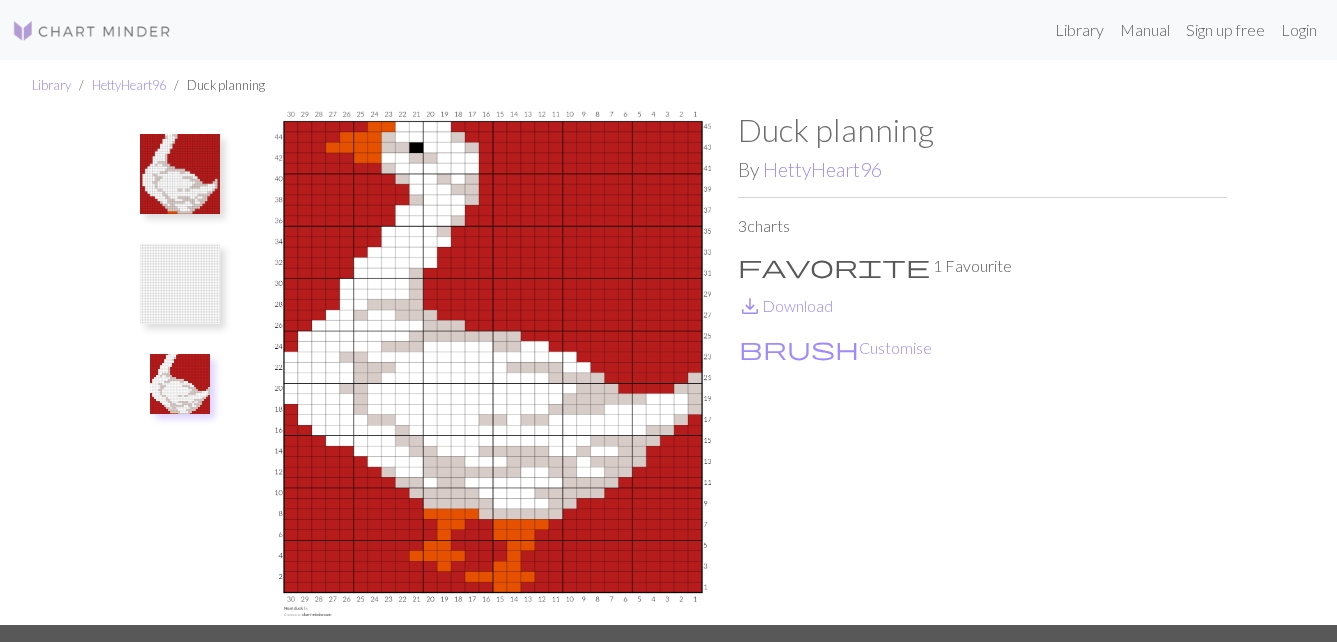 scroll, scrollTop: 312, scrollLeft: 0, axis: vertical 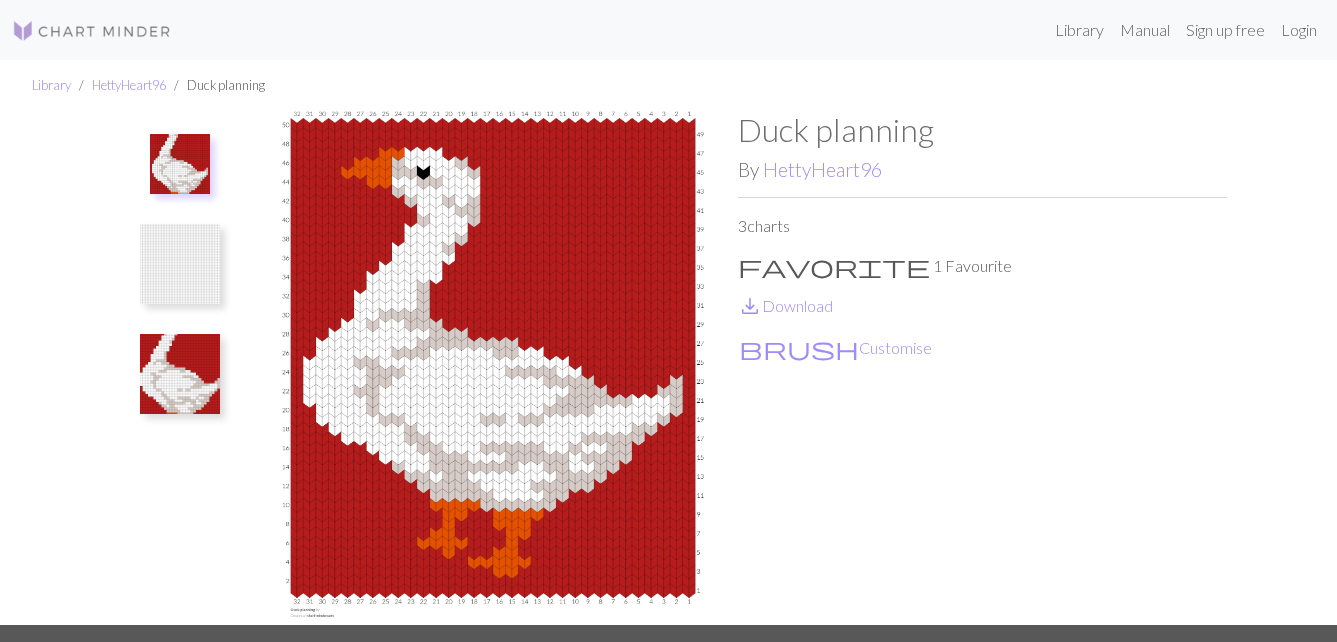 click at bounding box center (92, 31) 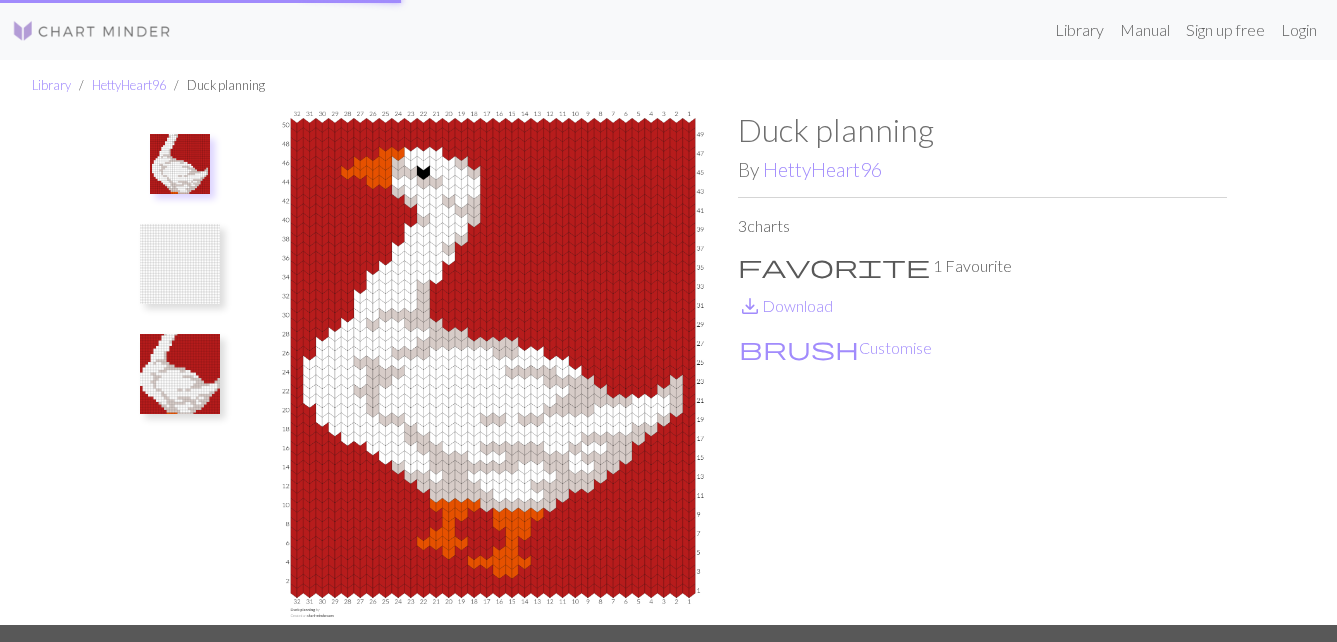scroll, scrollTop: 0, scrollLeft: 0, axis: both 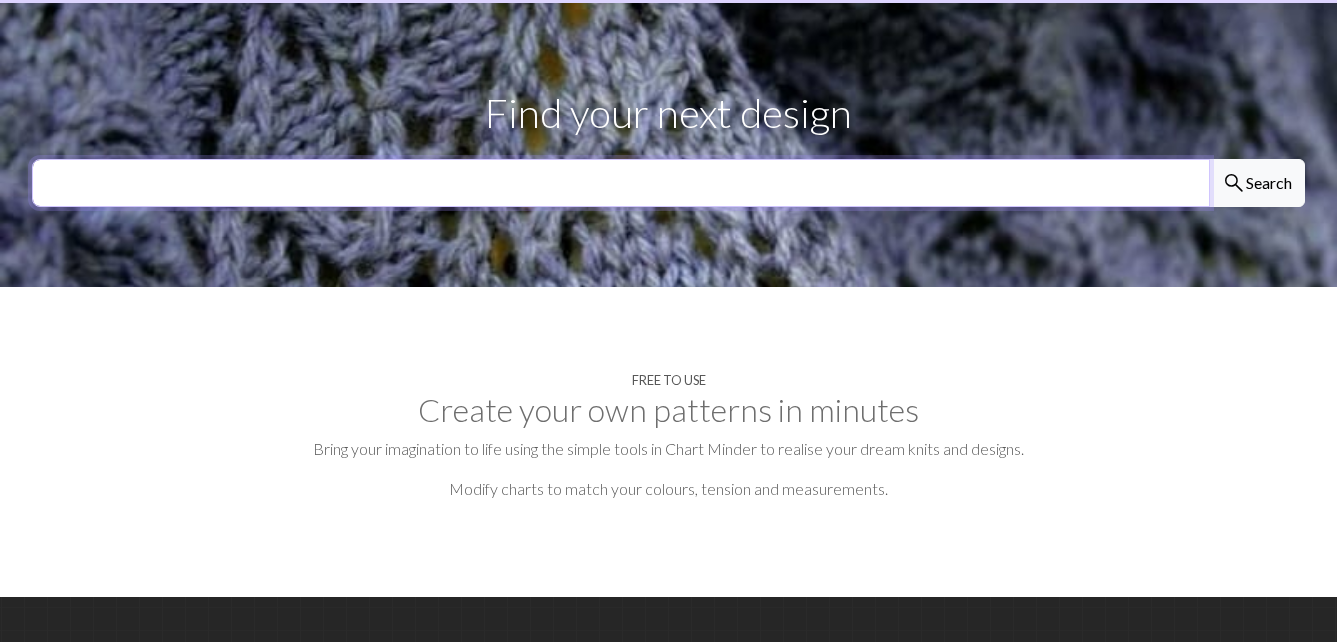 click at bounding box center (621, 183) 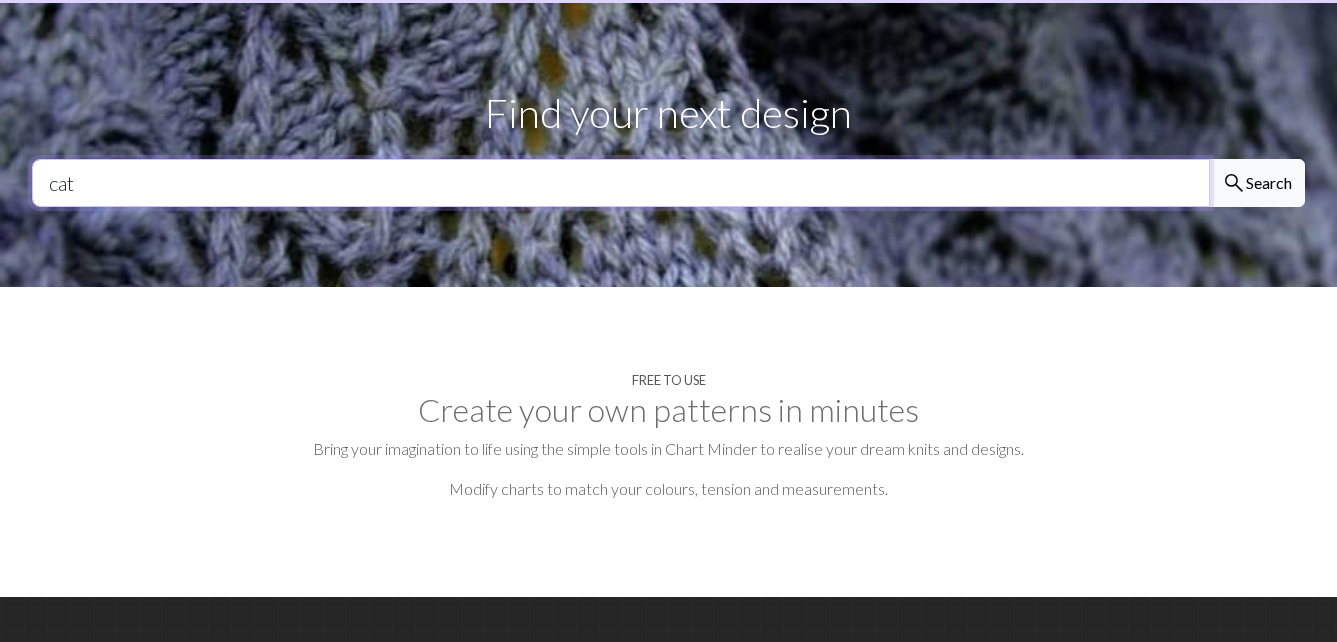 type on "cat" 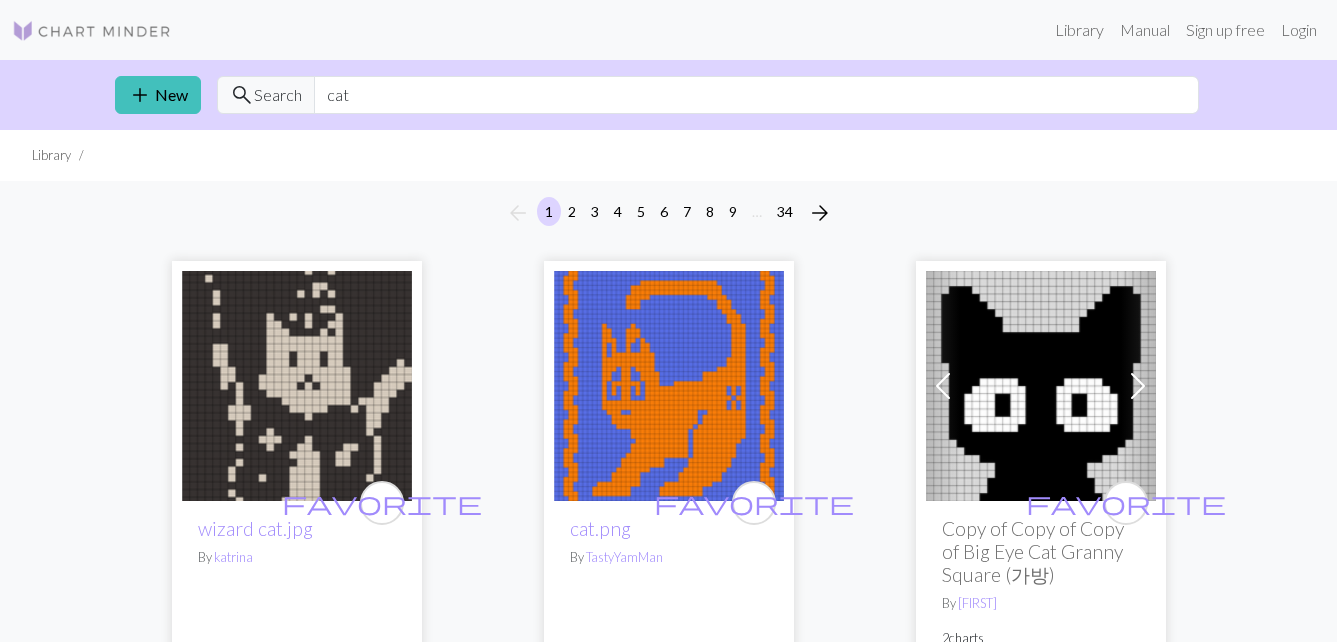 scroll, scrollTop: 0, scrollLeft: 0, axis: both 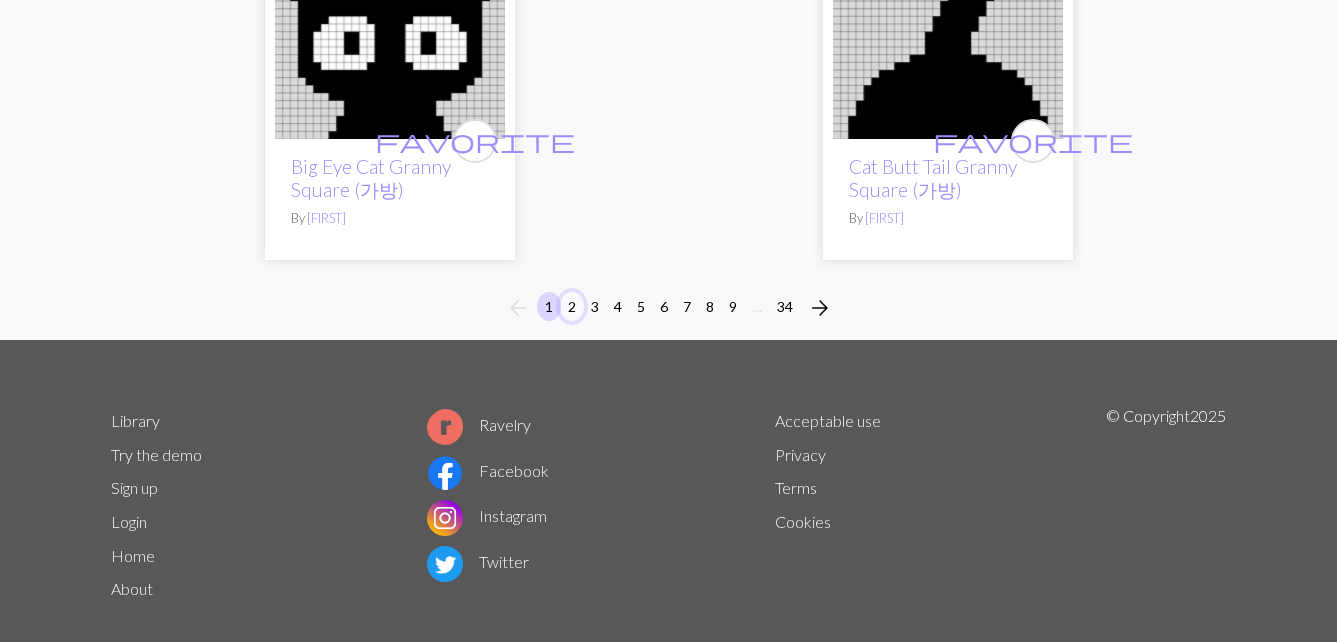 click on "2" at bounding box center [572, 306] 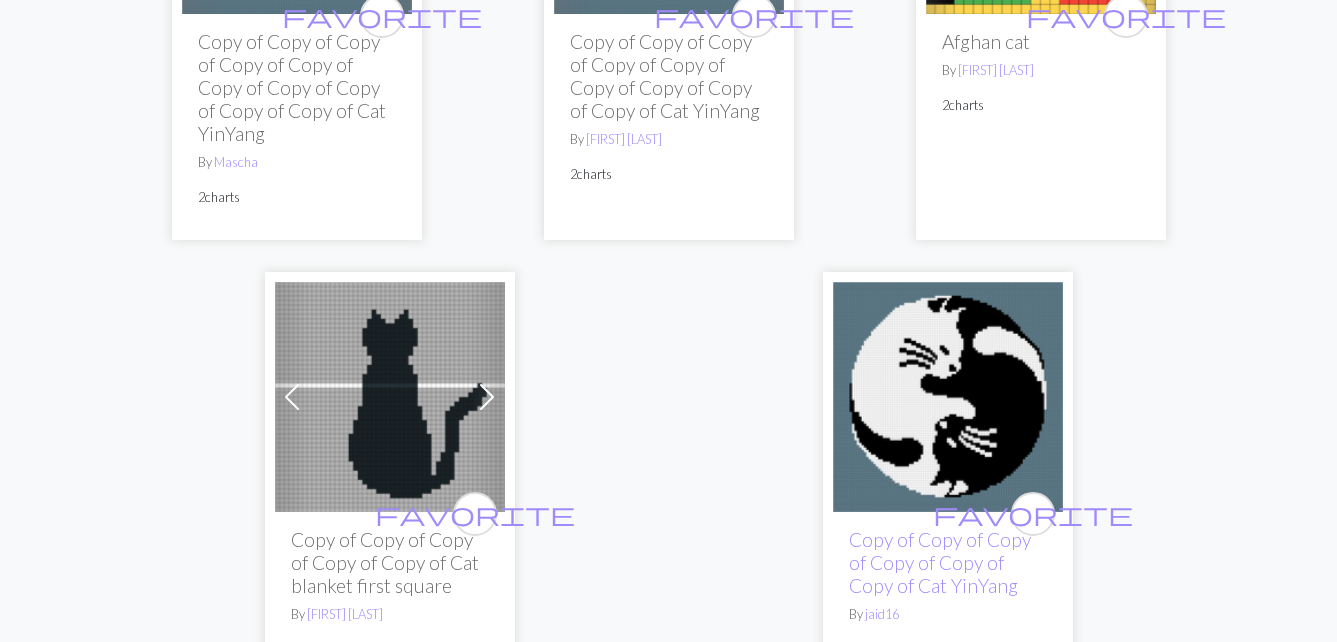 scroll, scrollTop: 7935, scrollLeft: 0, axis: vertical 